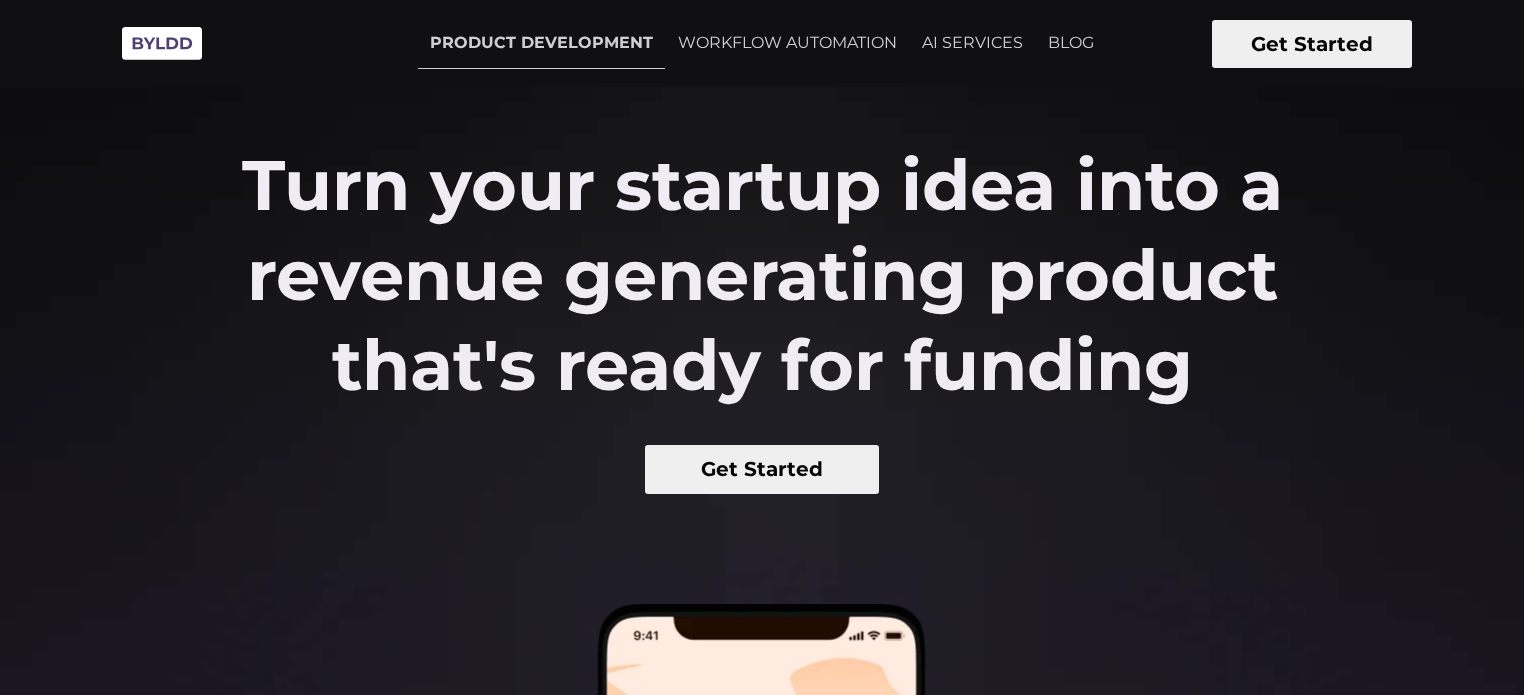 scroll, scrollTop: 0, scrollLeft: 0, axis: both 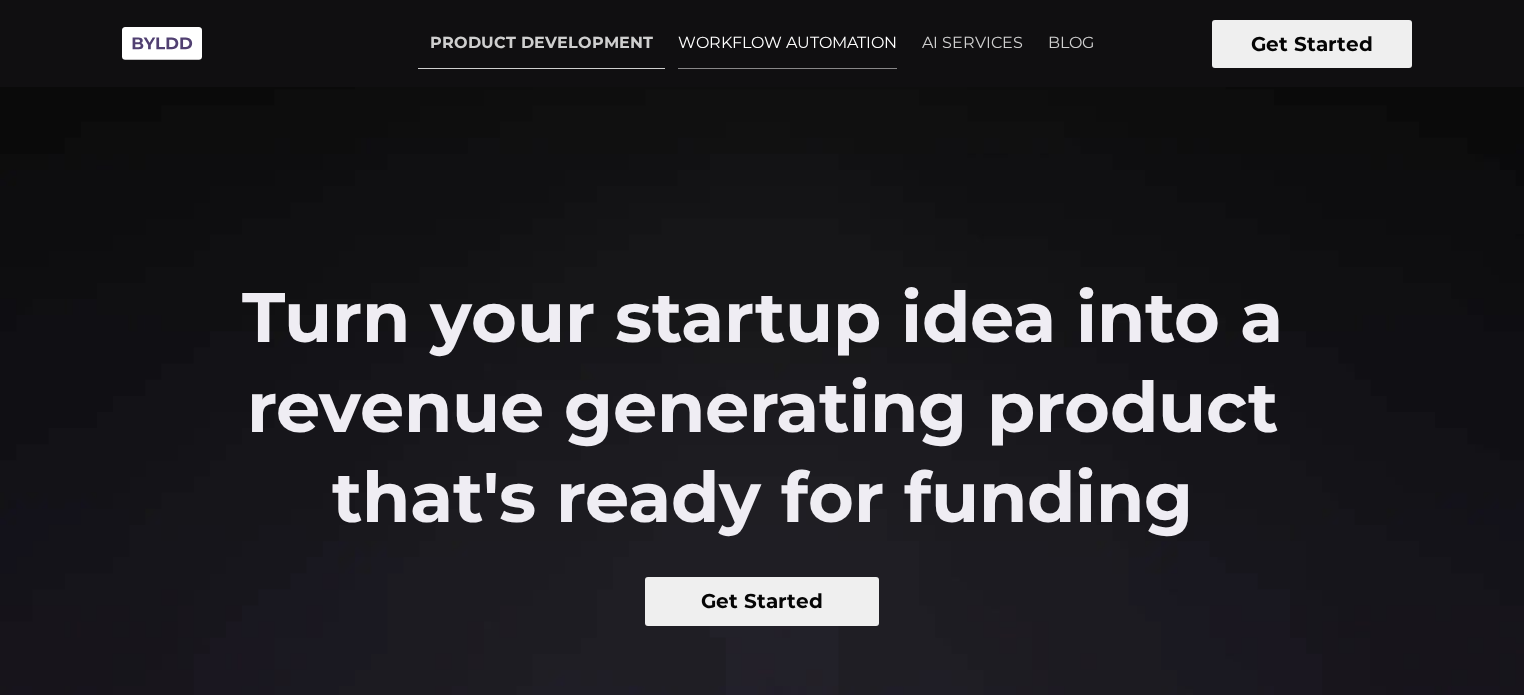 click on "WORKFLOW AUTOMATION" at bounding box center (787, 43) 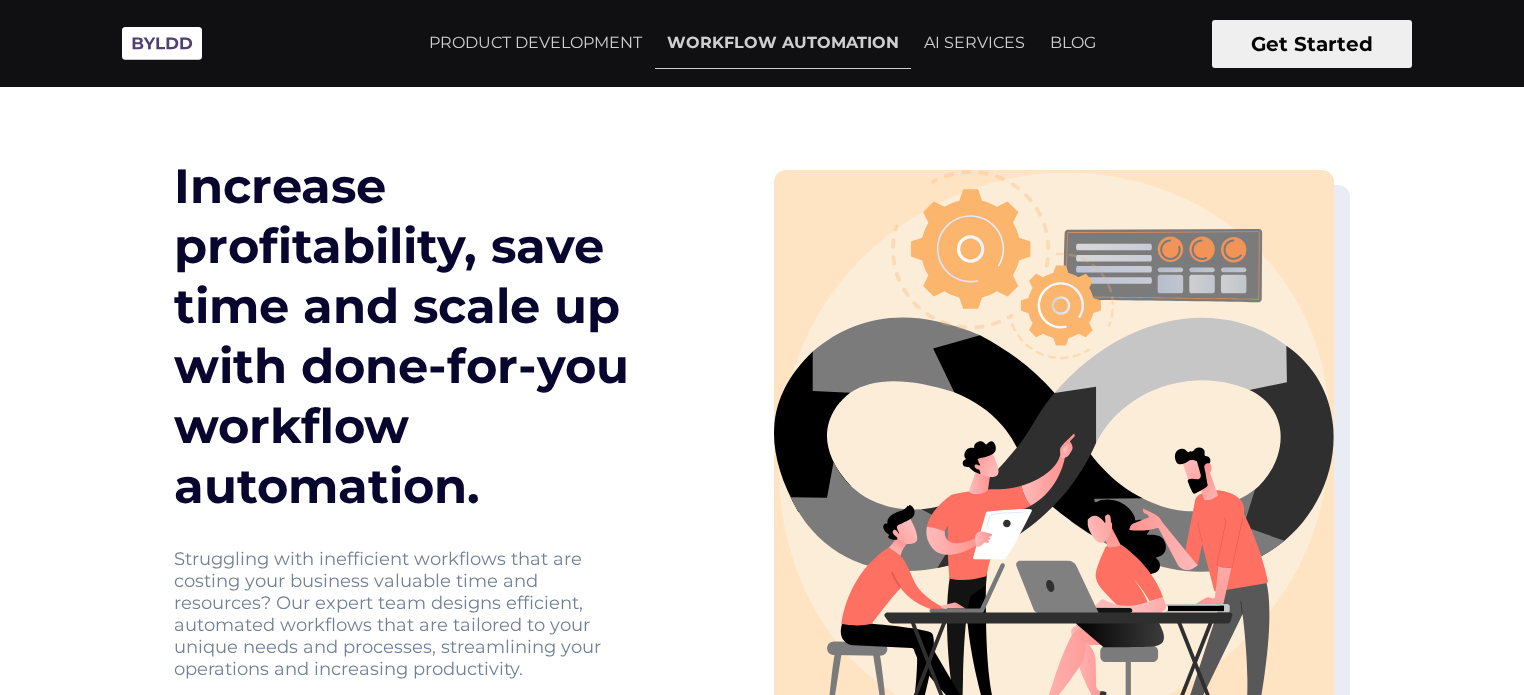 scroll, scrollTop: 0, scrollLeft: 0, axis: both 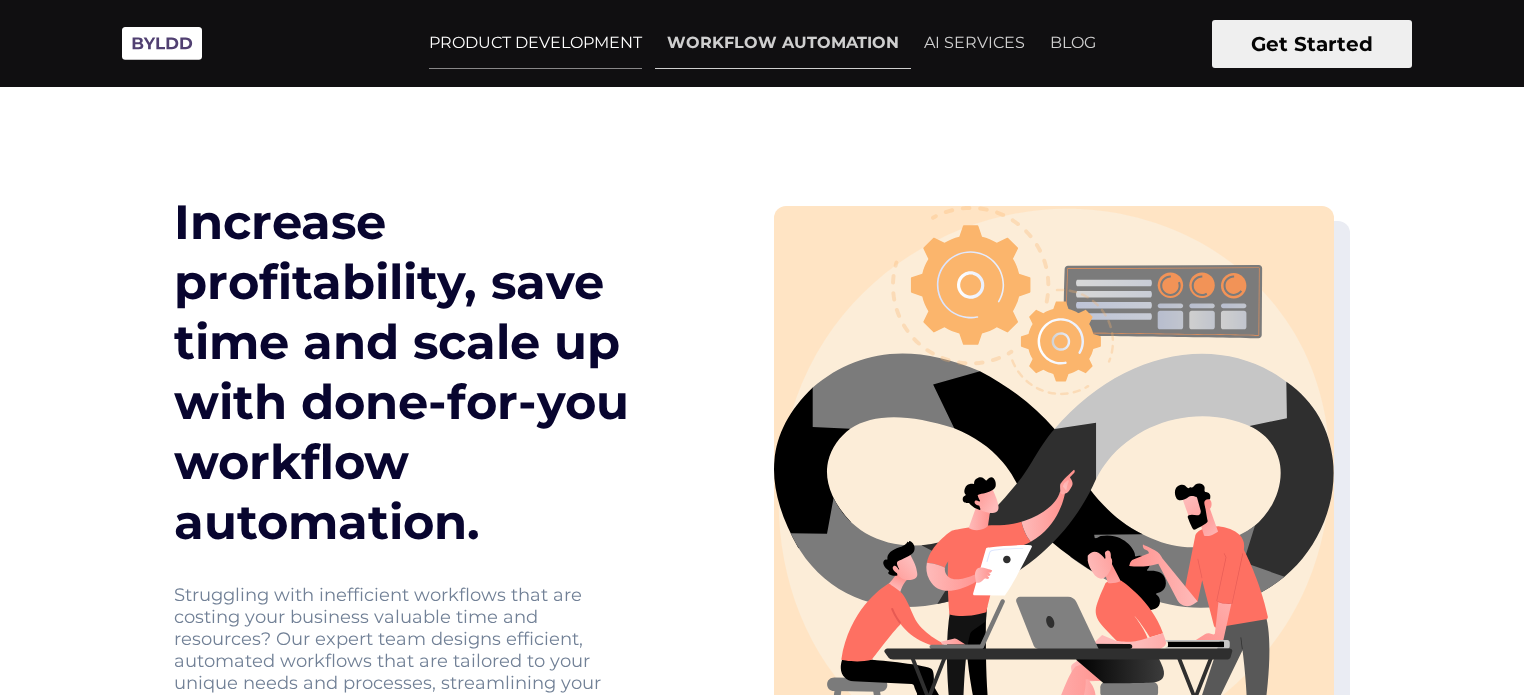 click on "PRODUCT DEVELOPMENT" at bounding box center [535, 43] 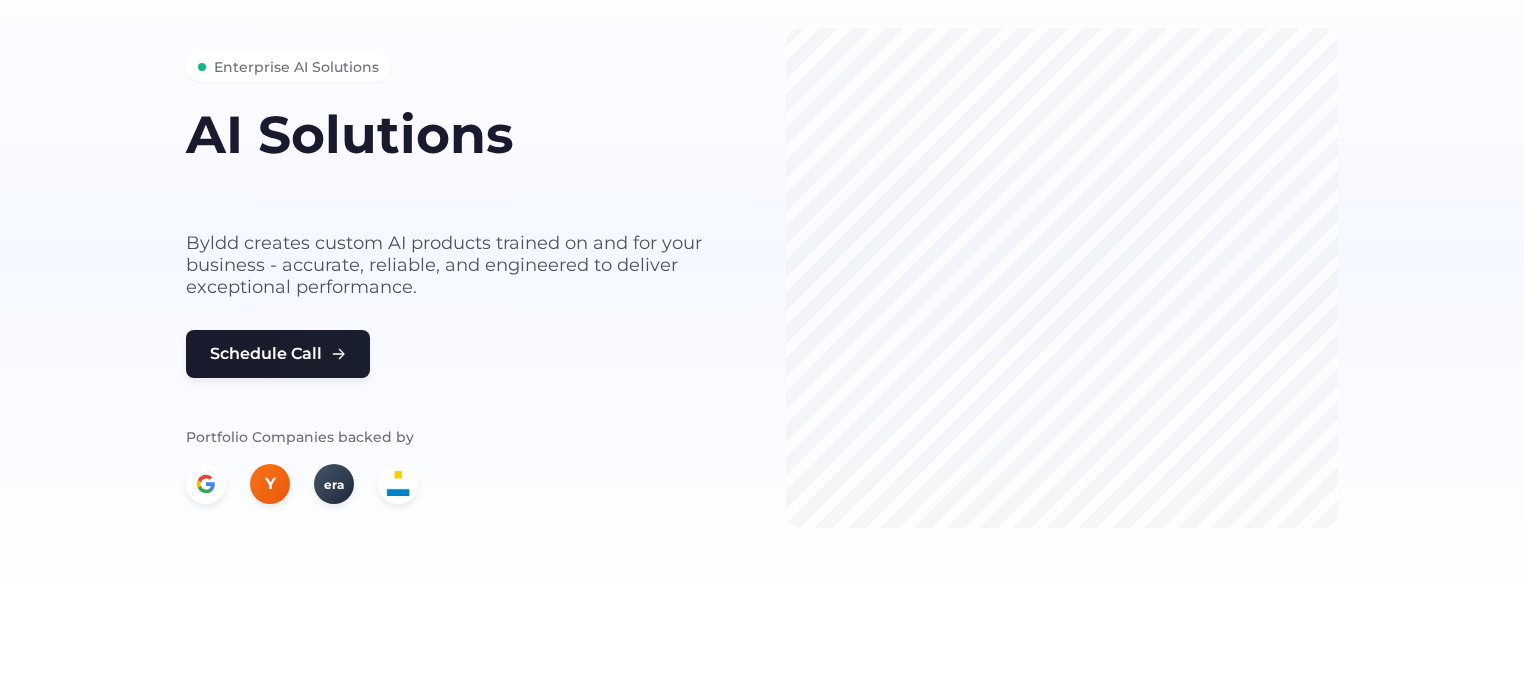 scroll, scrollTop: 0, scrollLeft: 0, axis: both 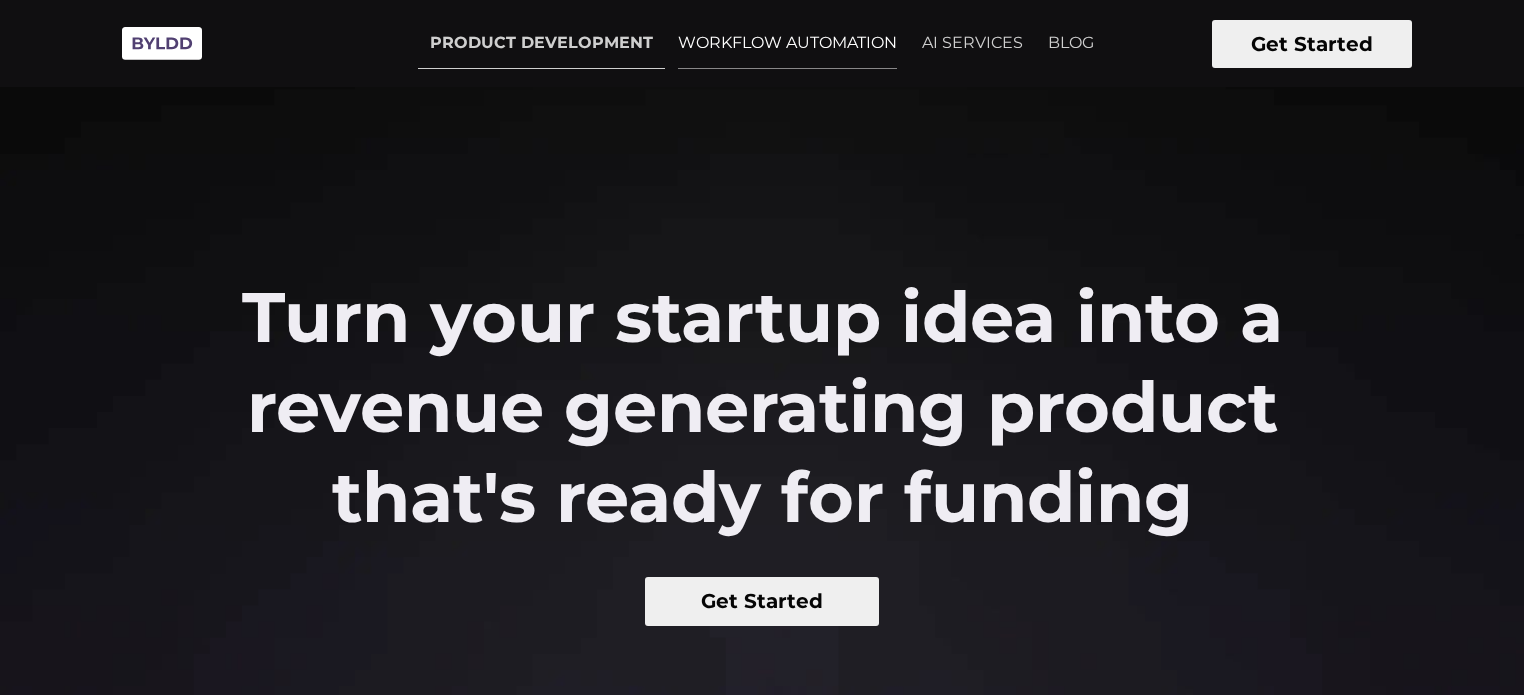 click on "WORKFLOW AUTOMATION" at bounding box center (787, 43) 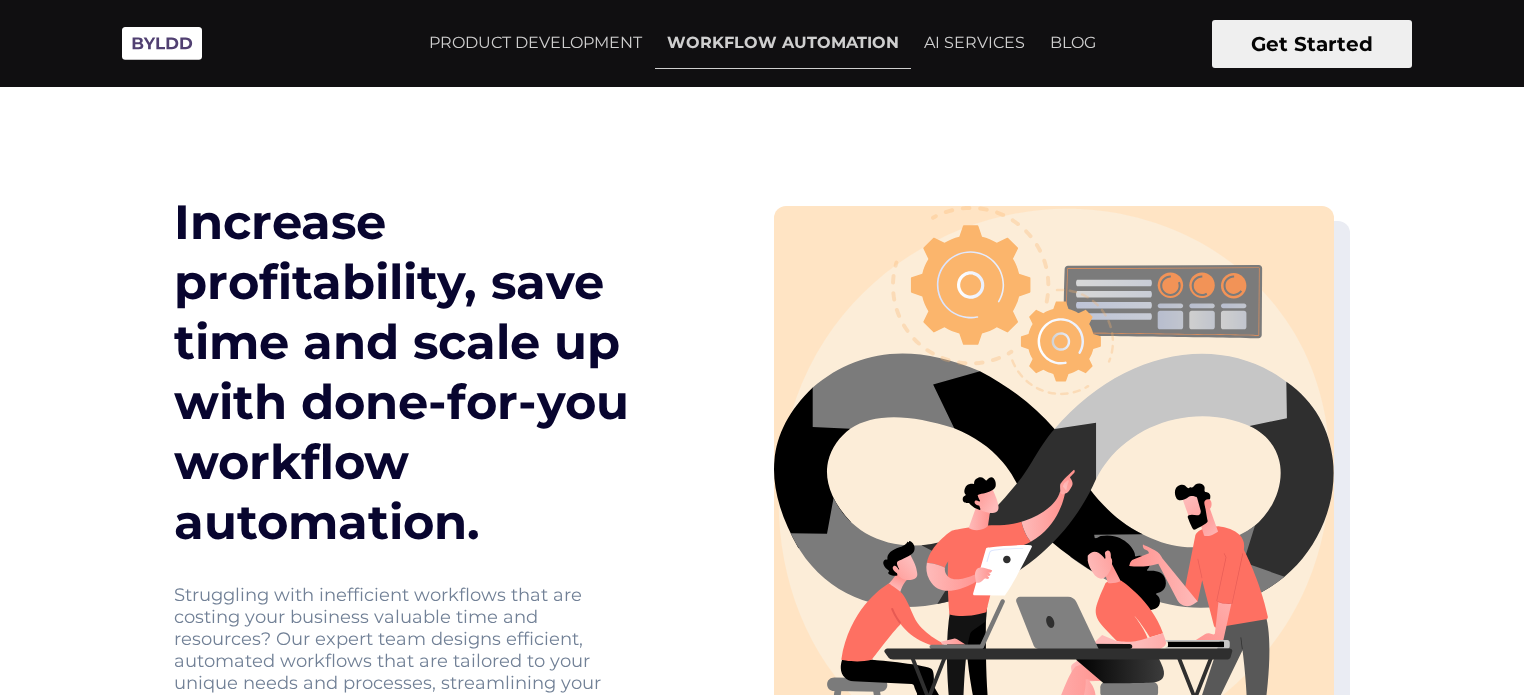 scroll, scrollTop: 0, scrollLeft: 0, axis: both 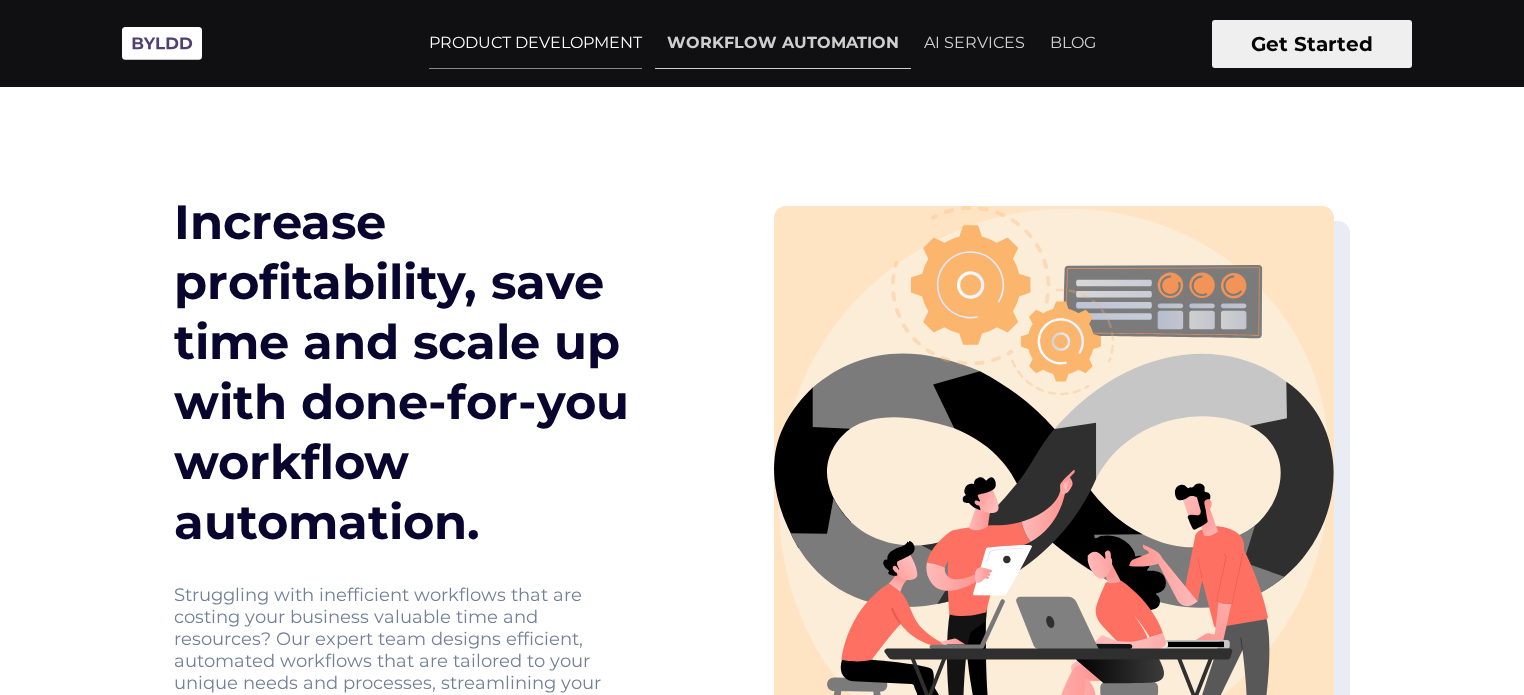 click on "PRODUCT DEVELOPMENT" at bounding box center (535, 43) 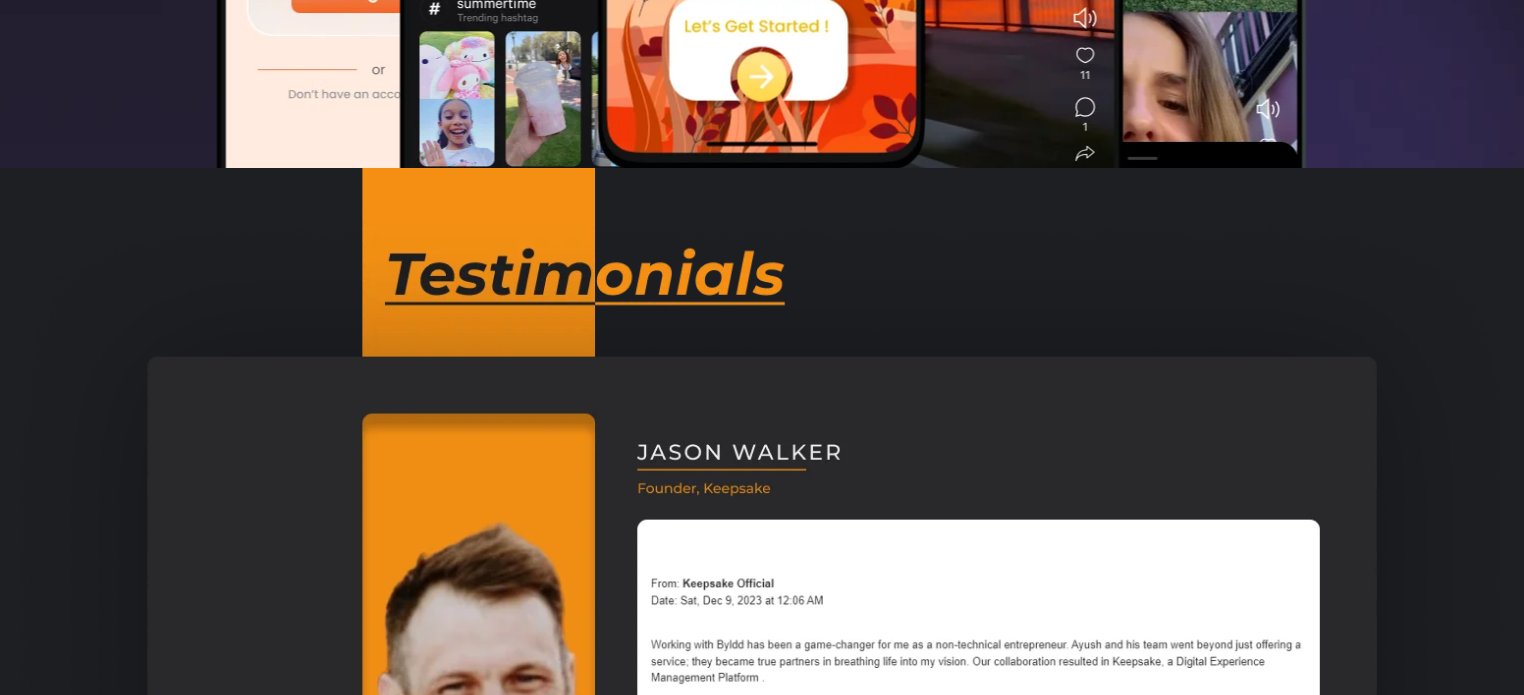 scroll, scrollTop: 1282, scrollLeft: 0, axis: vertical 